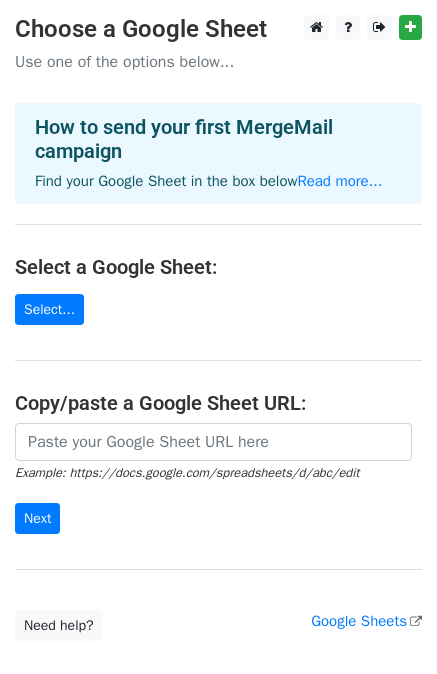 scroll, scrollTop: 0, scrollLeft: 0, axis: both 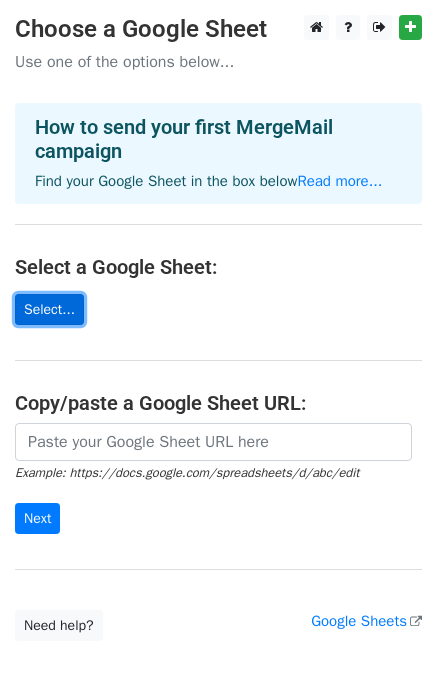 click on "Select..." at bounding box center [49, 309] 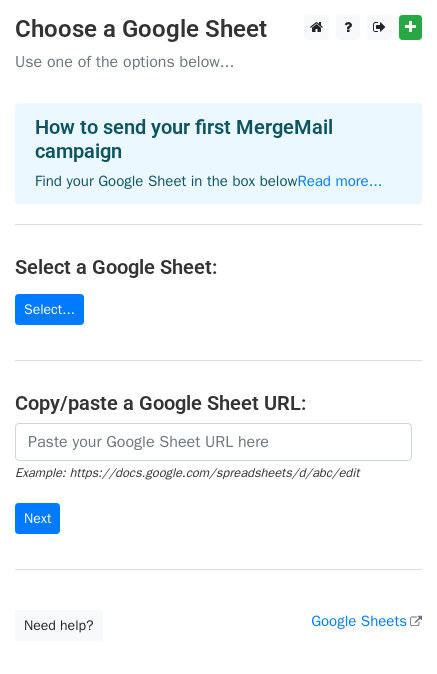 click on "Choose a Google Sheet
Use one of the options below...
How to send your first MergeMail campaign
Find your Google Sheet in the box below  Read more...
Select a Google Sheet:
Select...
Copy/paste a Google Sheet URL:
Example:
https://docs.google.com/spreadsheets/d/abc/edit
Next
Google Sheets
Need help?
Help
×
Why do I need to copy/paste a Google Sheet URL?
Normally, MergeMail would show you a list of your Google Sheets to choose from, but because you didn't allow MergeMail access to your Google Drive, it cannot show you a list of your Google Sheets. You can read more about permissions in our  support pages .
If you'd like to see a list of your Google Sheets, you'll need to  sign out of MergeMail  and then sign back in and allow access to your Google Drive.
Are your recipients in a CSV or Excel file?
Import your CSV or Excel file into a Google Sheet  then try again.
Read our" at bounding box center [218, 328] 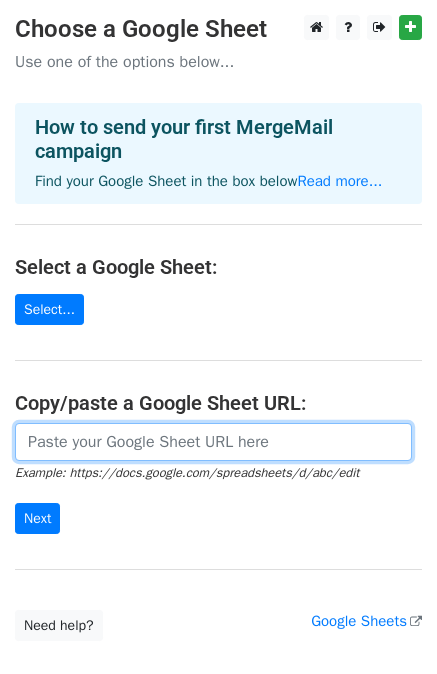click at bounding box center [213, 442] 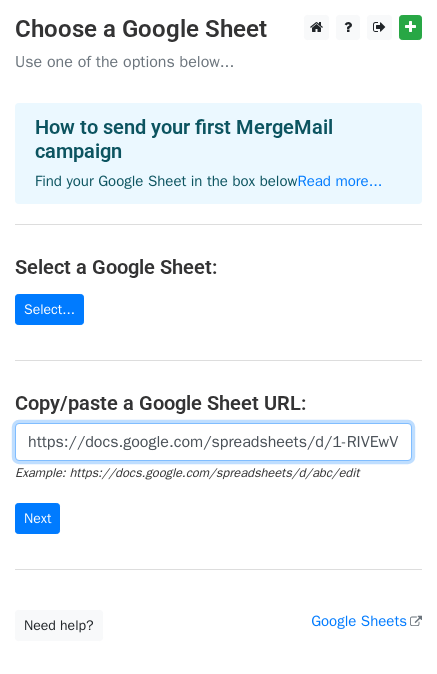 scroll, scrollTop: 0, scrollLeft: 431, axis: horizontal 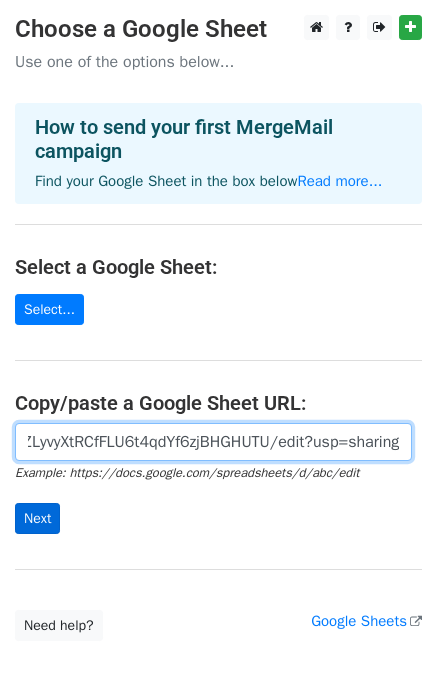 type on "https://docs.google.com/spreadsheets/d/1-RIVEwVRUwgxwZLyvyXtRCfFLU6t4qdYf6zjBHGHUTU/edit?usp=sharing" 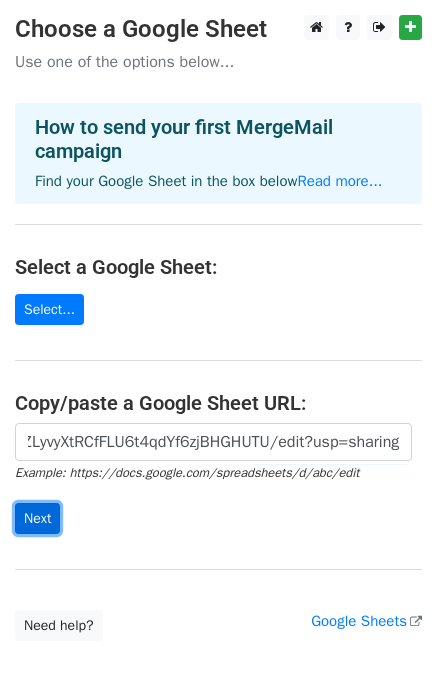 click on "Next" at bounding box center [37, 518] 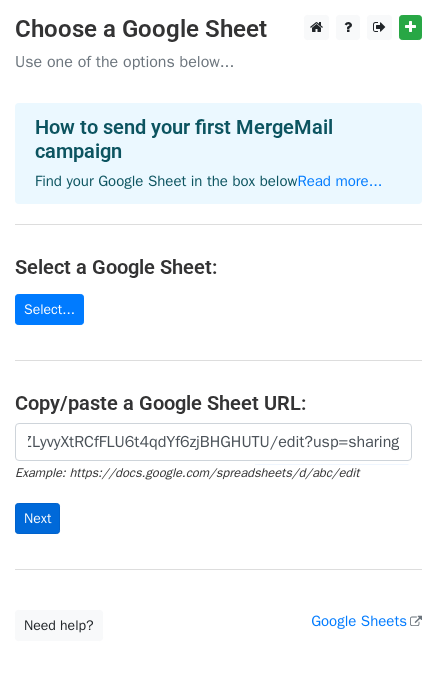scroll, scrollTop: 0, scrollLeft: 0, axis: both 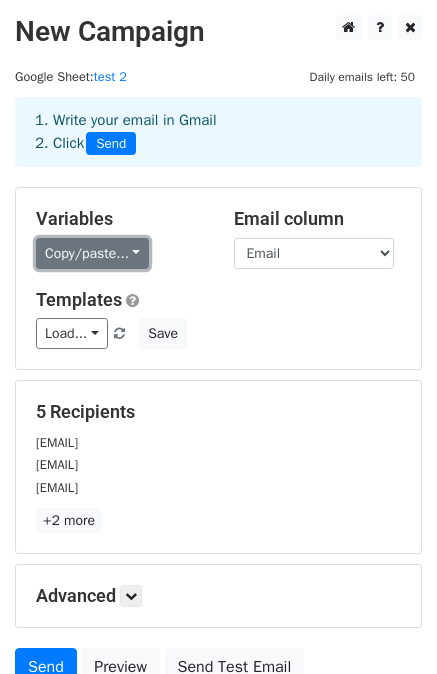 click on "Copy/paste..." at bounding box center (92, 253) 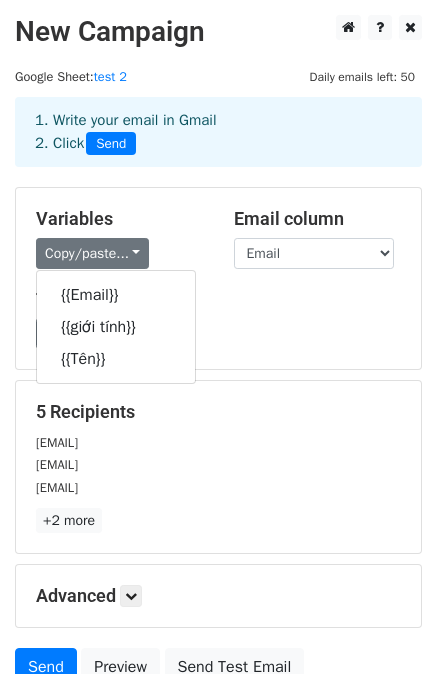 click on "Variables
Copy/paste...
{{Email}}
{{giới tính}}
{{Tên}}
Email column
Email
giới tính
Tên
Templates
Load...
No templates saved
Save" at bounding box center [218, 278] 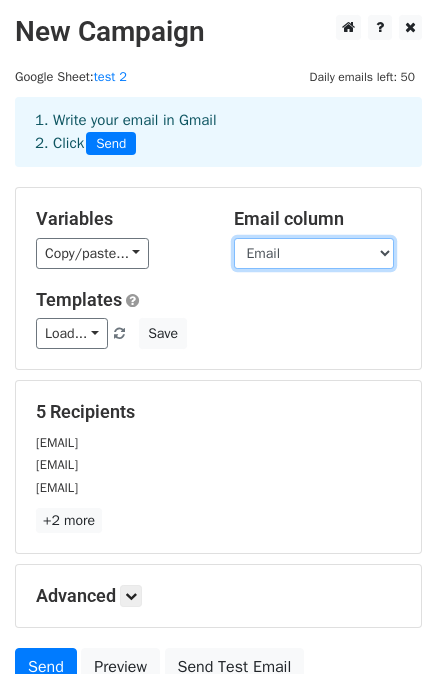 click on "Email
giới tính
Tên" at bounding box center [314, 253] 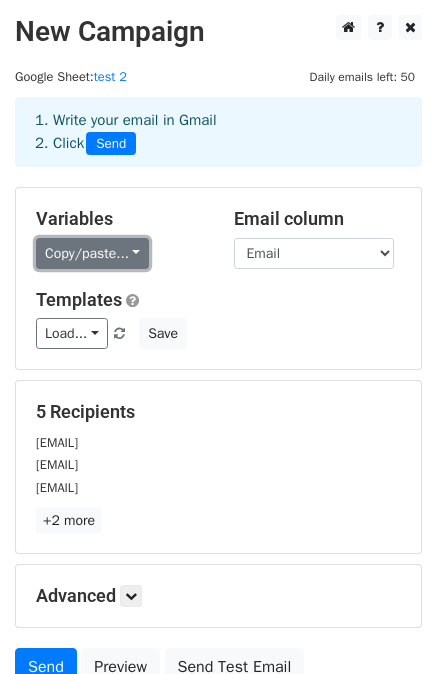 click on "Copy/paste..." at bounding box center [92, 253] 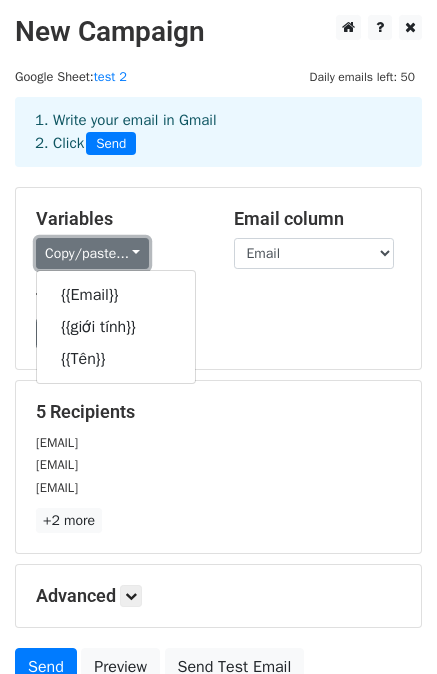 click on "Copy/paste..." at bounding box center [92, 253] 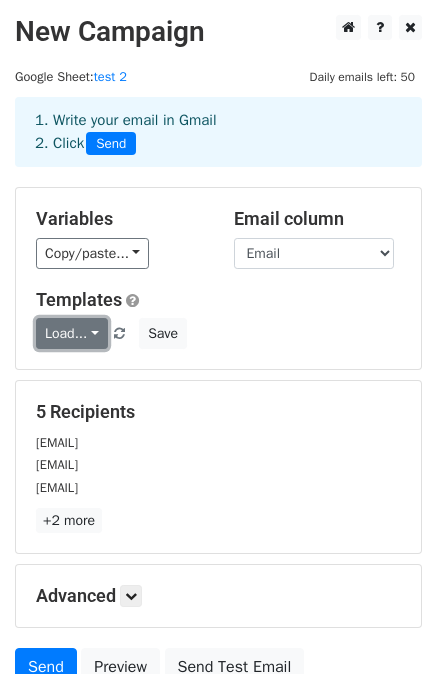 click on "Load..." at bounding box center [72, 333] 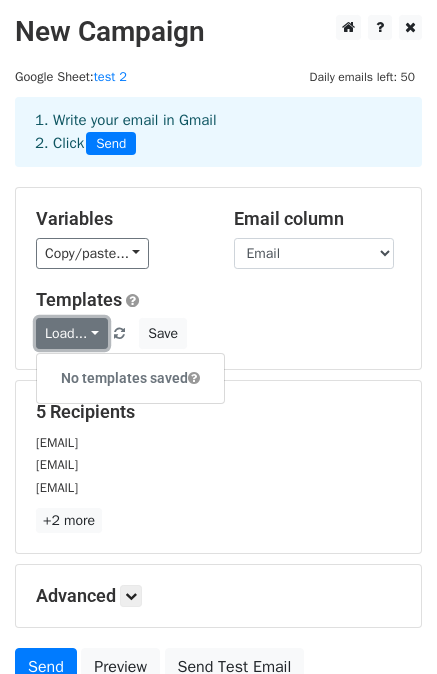 click on "Load..." at bounding box center [72, 333] 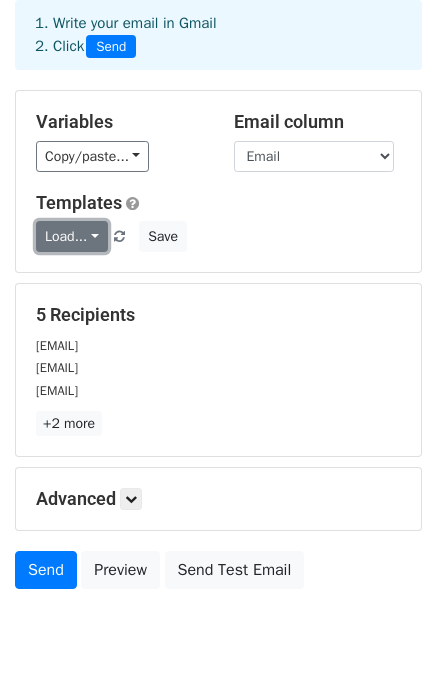 scroll, scrollTop: 180, scrollLeft: 0, axis: vertical 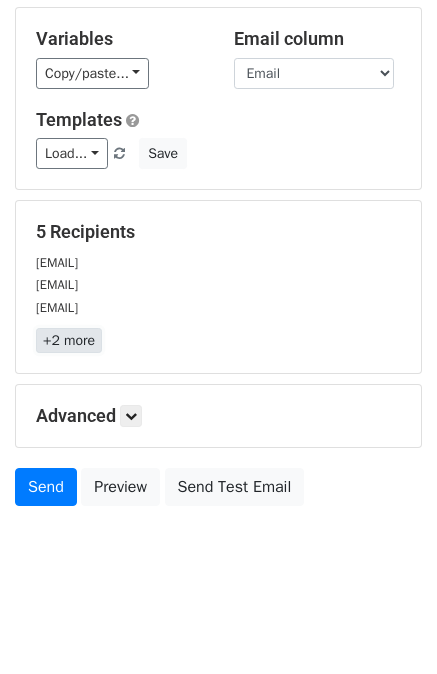 click on "+2 more" at bounding box center [69, 340] 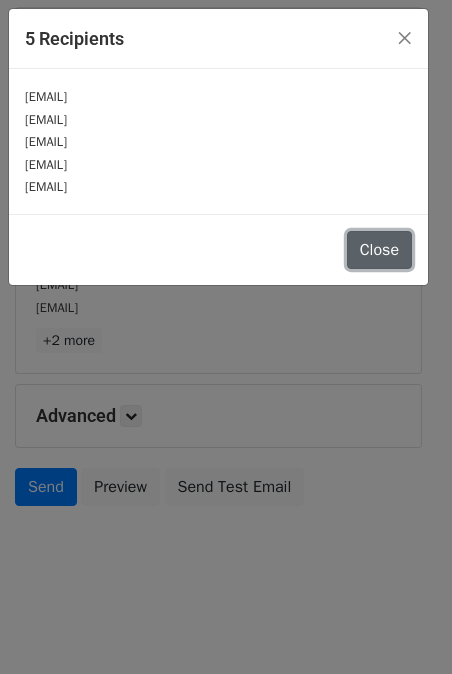 click on "Close" at bounding box center [379, 250] 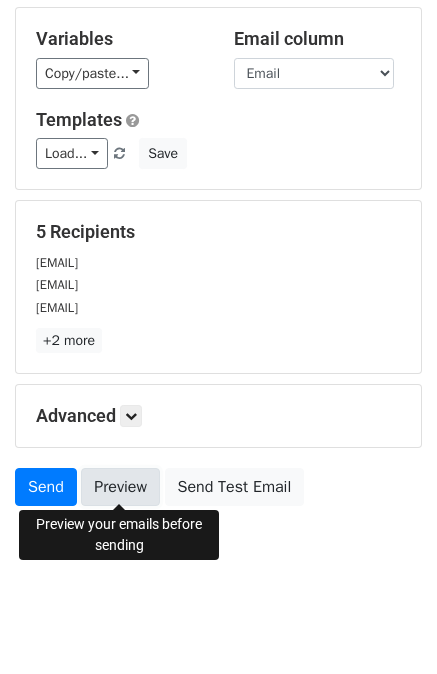 click on "Preview" at bounding box center [120, 487] 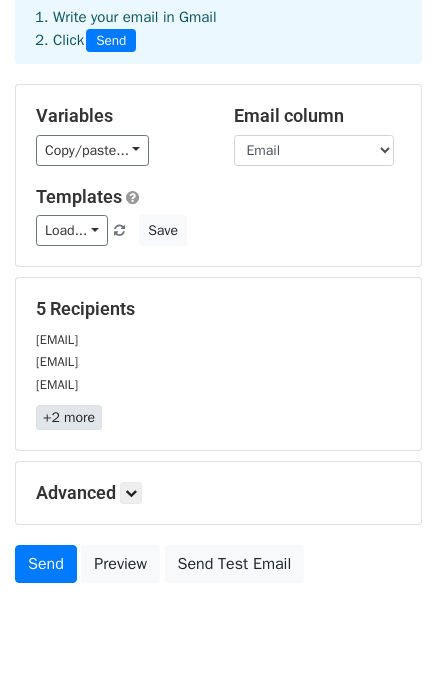 scroll, scrollTop: 0, scrollLeft: 0, axis: both 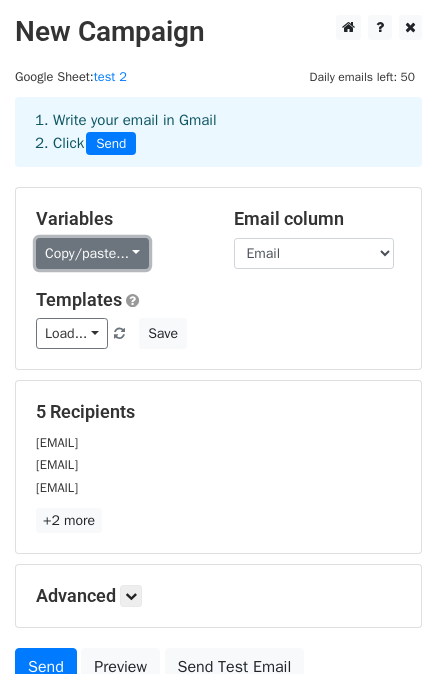 click on "Copy/paste..." at bounding box center (92, 253) 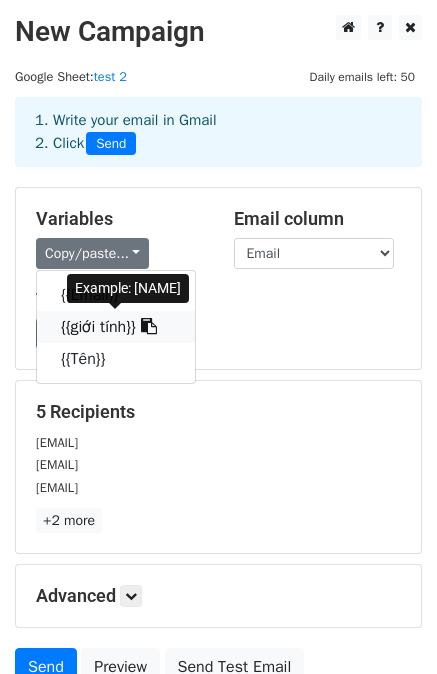 click at bounding box center [149, 326] 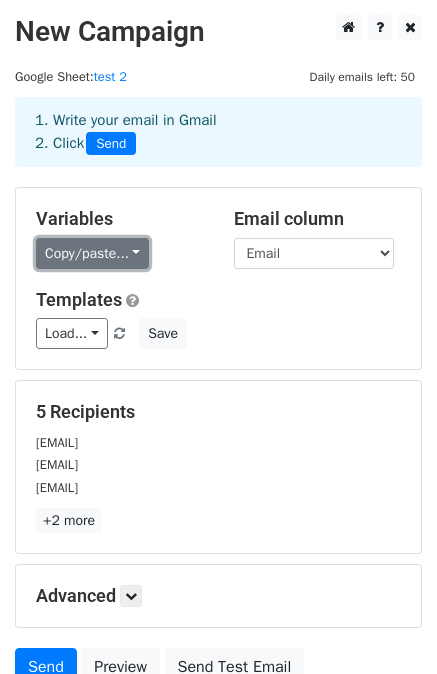 click on "Copy/paste..." at bounding box center [92, 253] 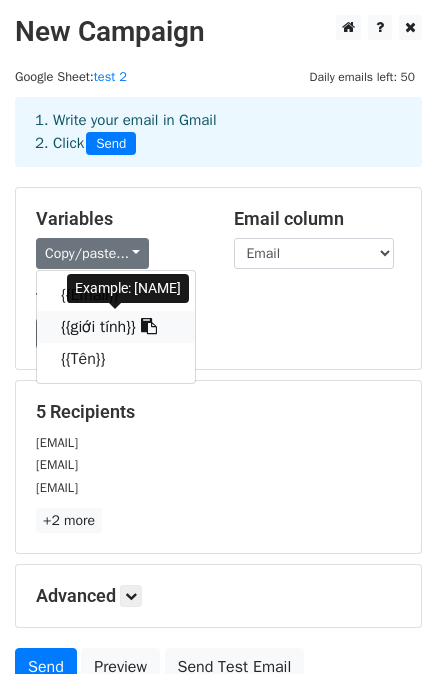 click on "{{giới tính}}" at bounding box center (116, 327) 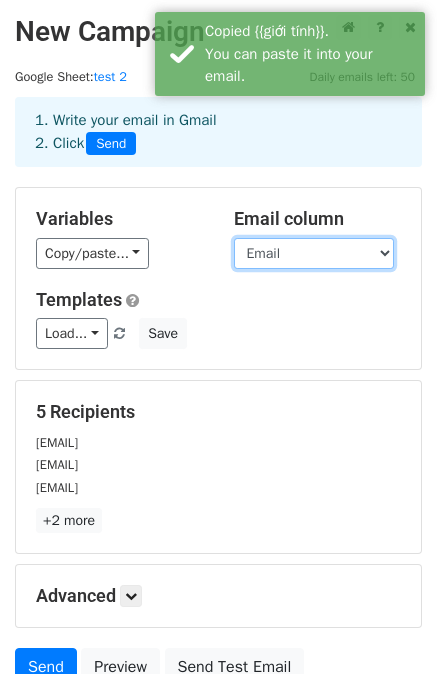 click on "Email
giới tính
Tên" at bounding box center (314, 253) 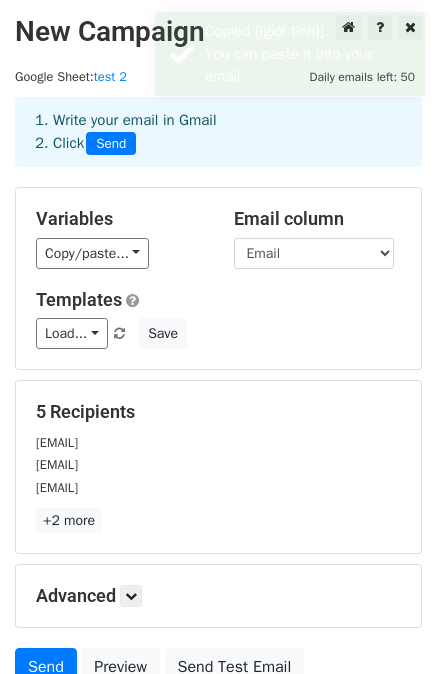 click on "Variables
Copy/paste...
{{Email}}
{{giới tính}}
{{Tên}}
Email column
Email
giới tính
Tên
Templates
Load...
No templates saved
Save" at bounding box center [218, 278] 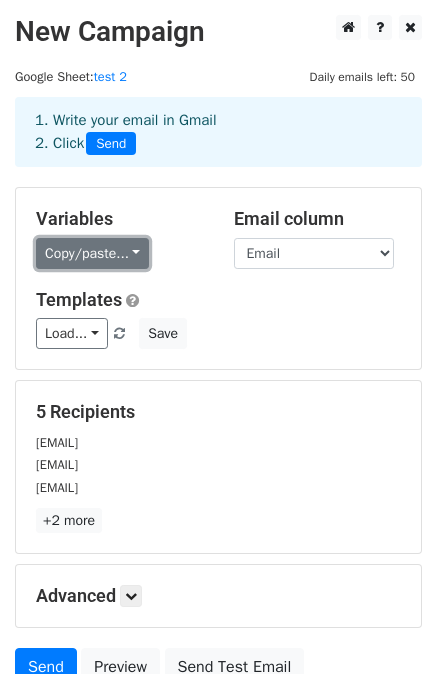 click on "Copy/paste..." at bounding box center (92, 253) 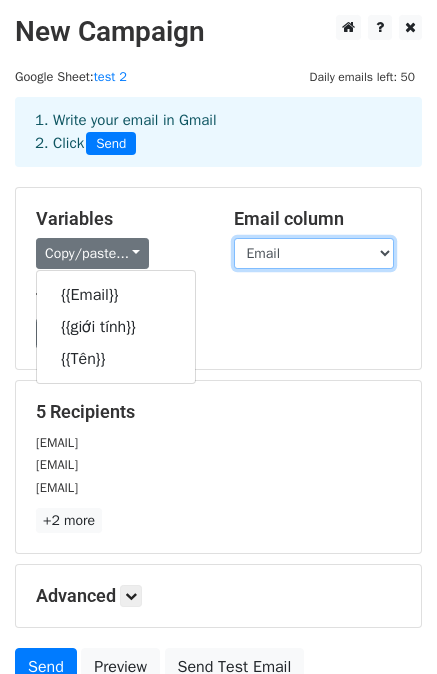 click on "Email
giới tính
Tên" at bounding box center [314, 253] 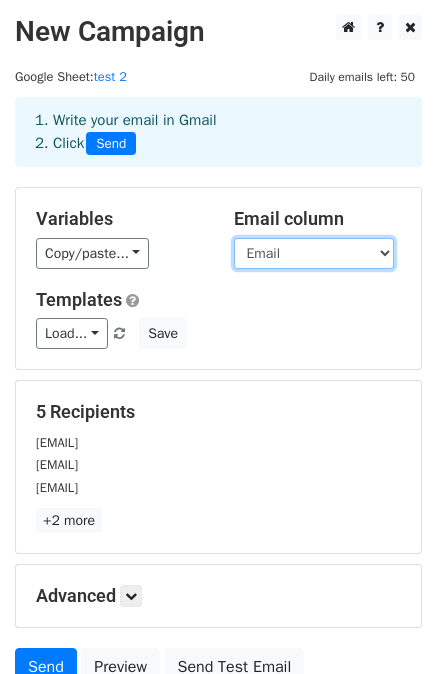 click on "Email
giới tính
Tên" at bounding box center (314, 253) 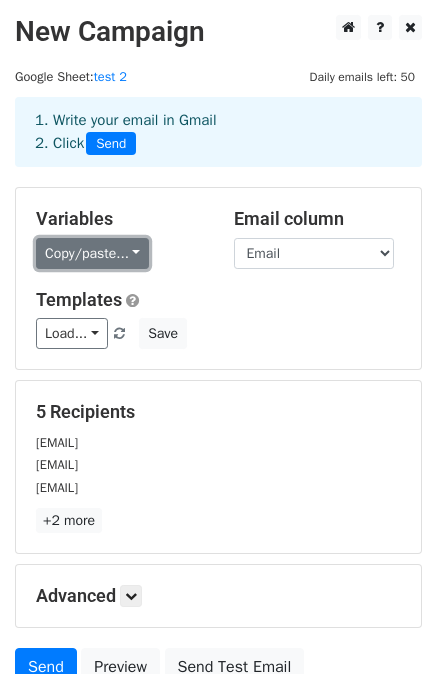 click on "Copy/paste..." at bounding box center [92, 253] 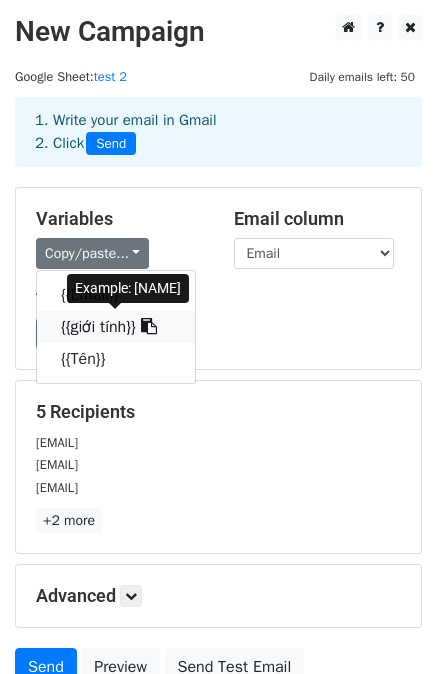 click at bounding box center (149, 326) 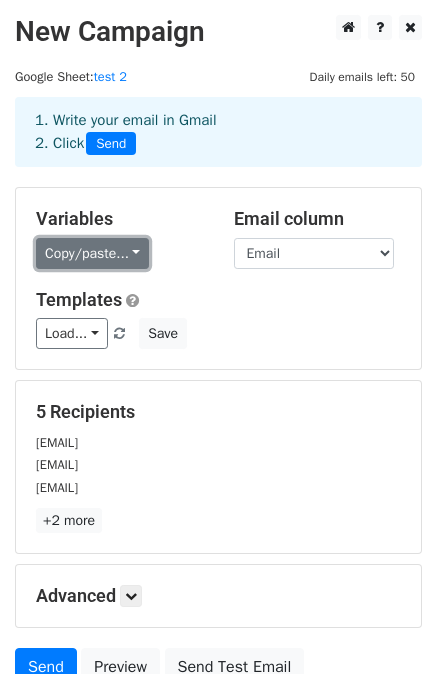 click on "Copy/paste..." at bounding box center [92, 253] 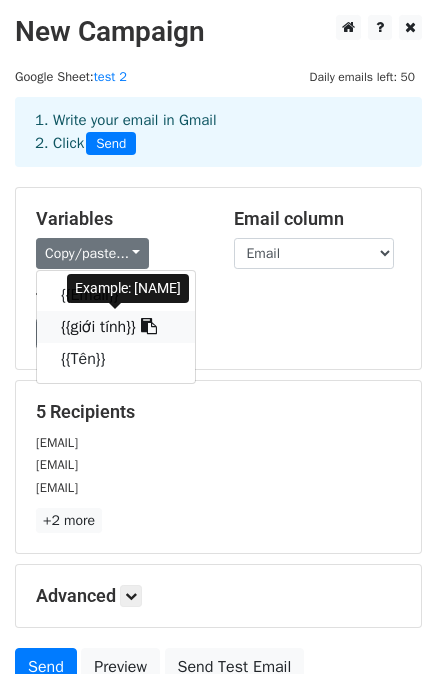 click at bounding box center [149, 326] 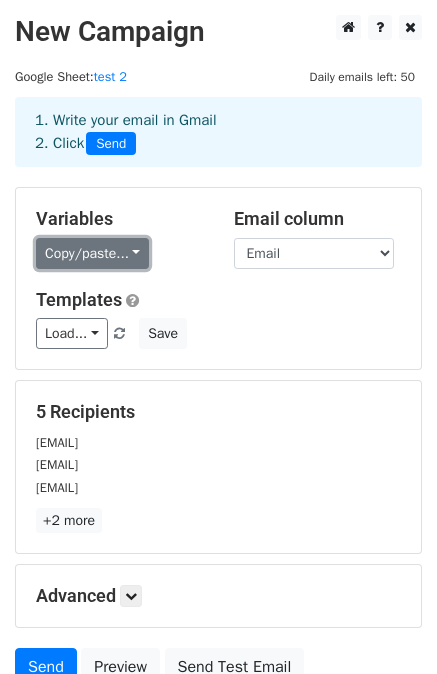 click on "Copy/paste..." at bounding box center [92, 253] 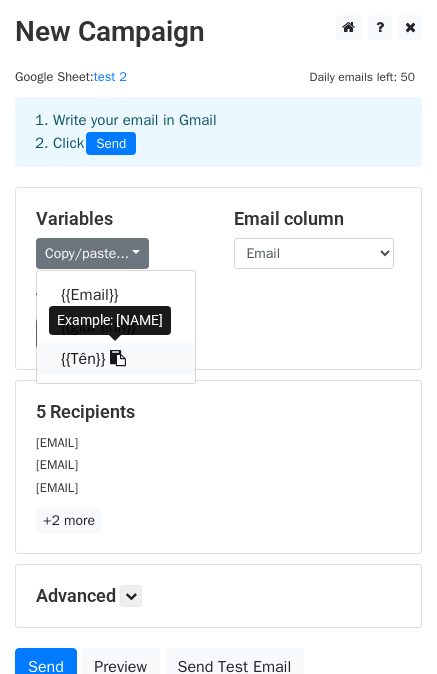 click on "{{Tên}}" at bounding box center (116, 359) 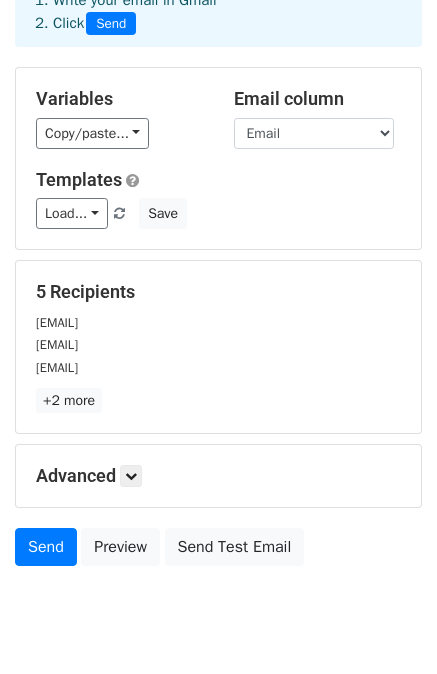 scroll, scrollTop: 180, scrollLeft: 0, axis: vertical 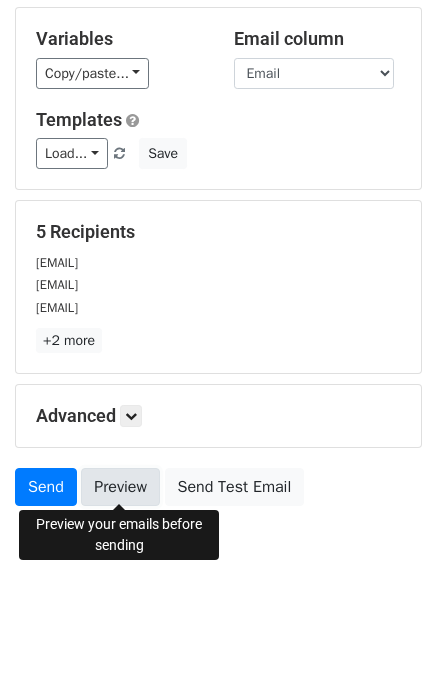 click on "Preview" at bounding box center [120, 487] 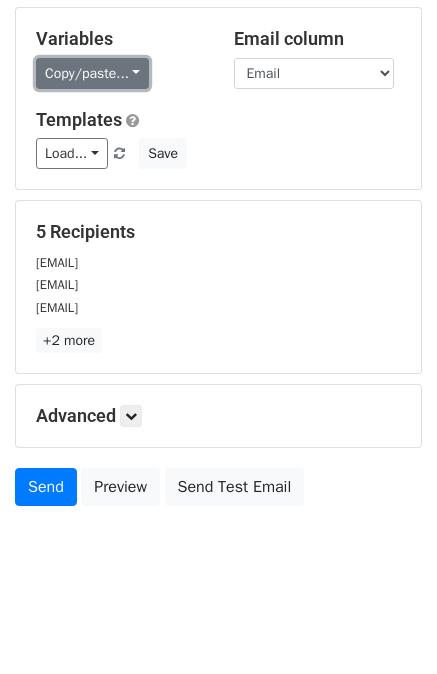 click on "Copy/paste..." at bounding box center [92, 73] 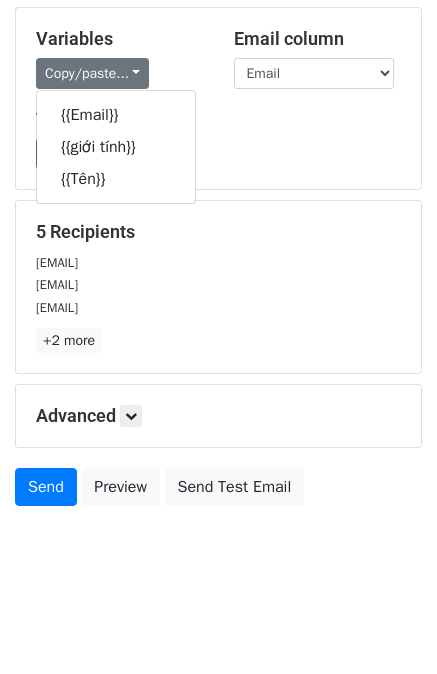 click on "Variables
Copy/paste...
{{Email}}
{{giới tính}}
{{Tên}}
Email column
Email
giới tính
Tên
Templates
Load...
No templates saved
Save" at bounding box center [218, 98] 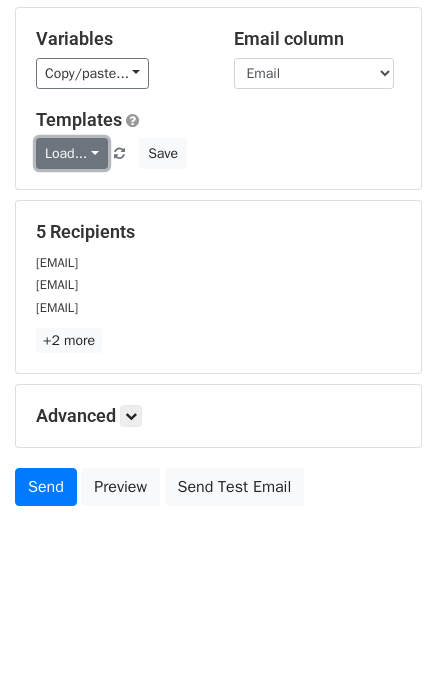 click on "Load..." at bounding box center (72, 153) 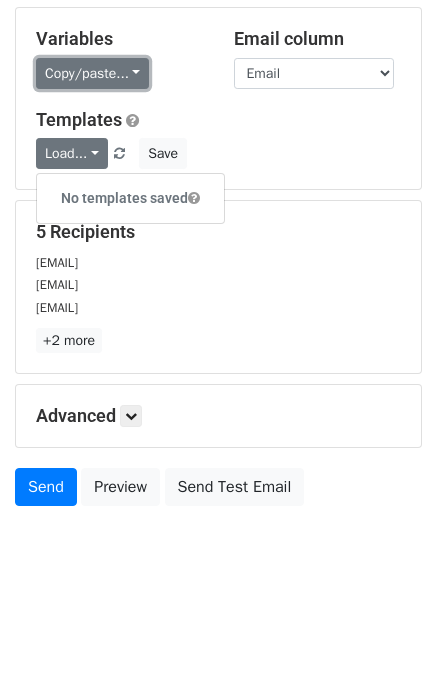 click on "Copy/paste..." at bounding box center [92, 73] 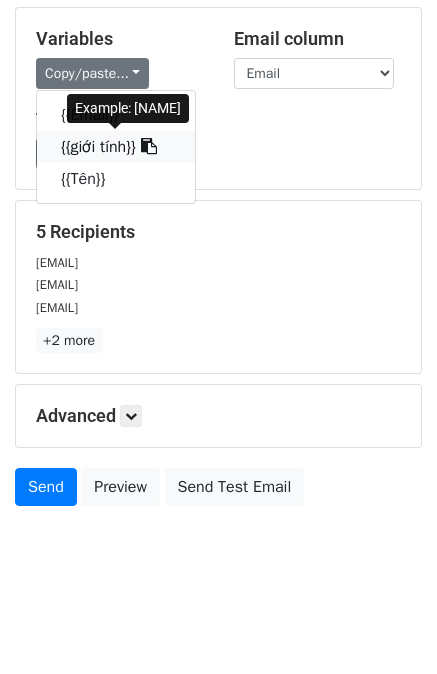 click at bounding box center [149, 146] 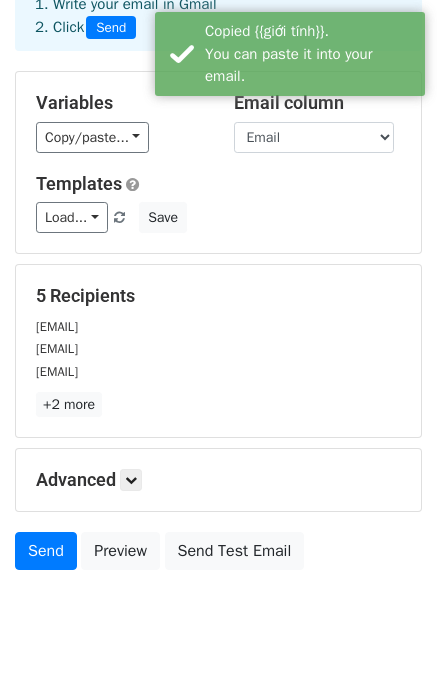 scroll, scrollTop: 0, scrollLeft: 0, axis: both 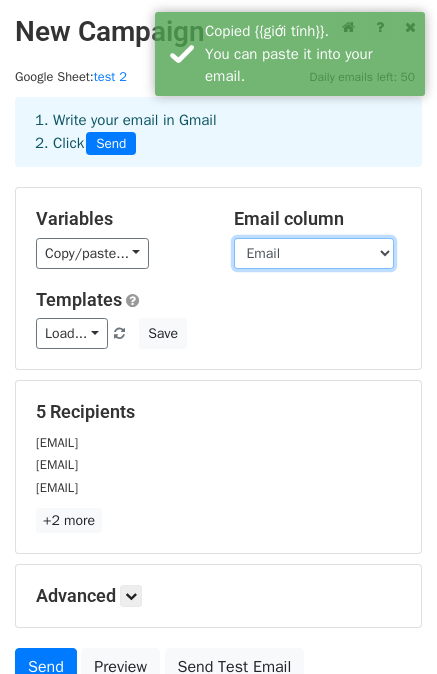 click on "Email
giới tính
Tên" at bounding box center [314, 253] 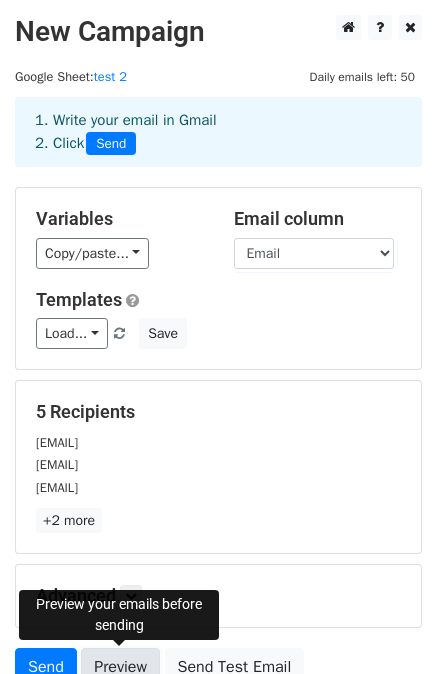 click on "Preview" at bounding box center [120, 667] 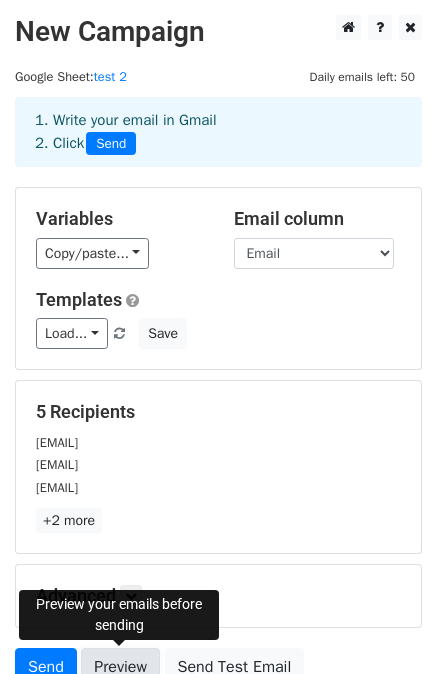 click on "Preview" at bounding box center (120, 667) 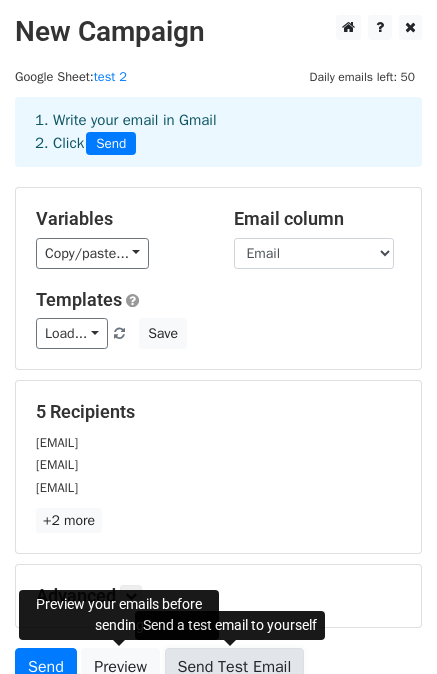 click on "Send Test Email" at bounding box center (235, 667) 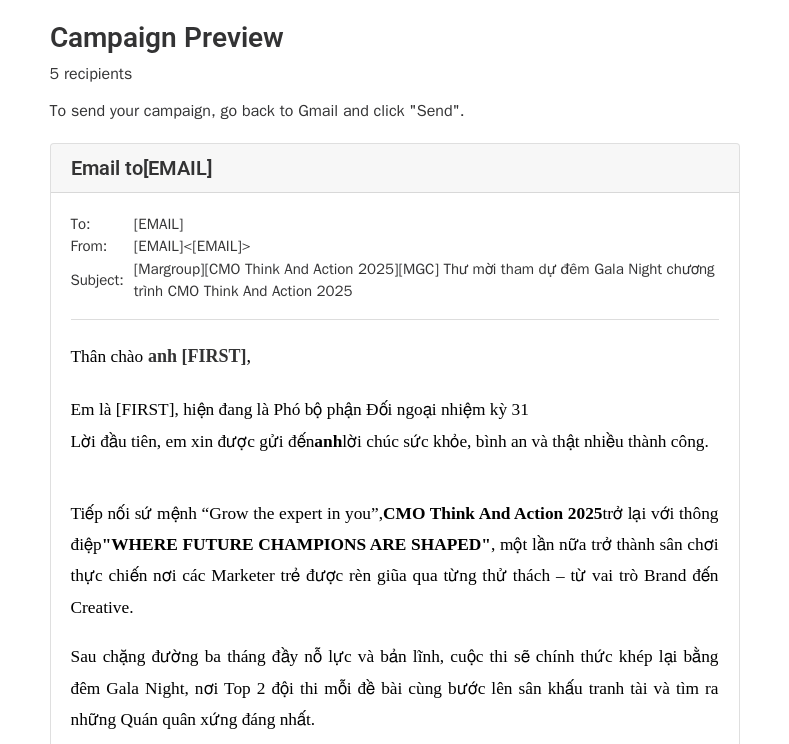 scroll, scrollTop: 0, scrollLeft: 0, axis: both 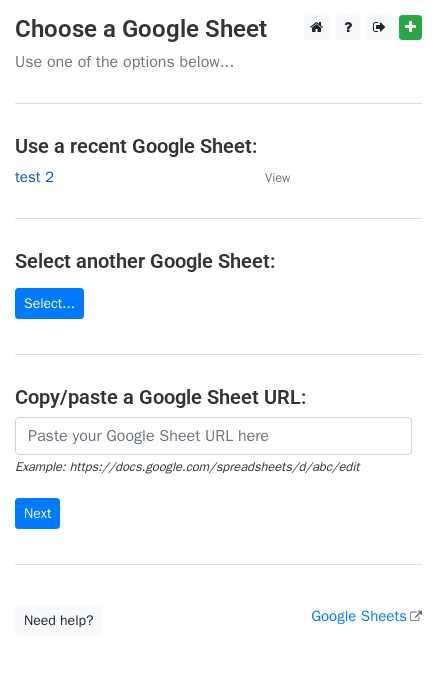 click on "test 2" at bounding box center [34, 177] 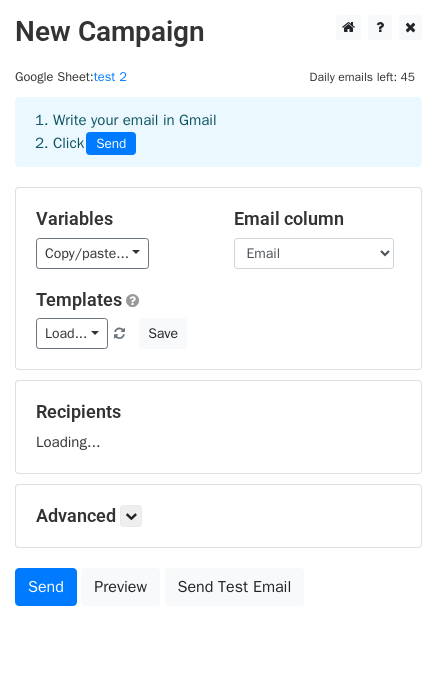 scroll, scrollTop: 0, scrollLeft: 0, axis: both 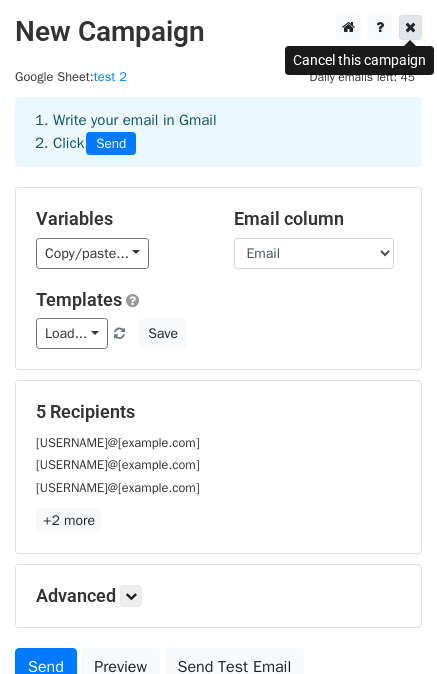 click at bounding box center (410, 27) 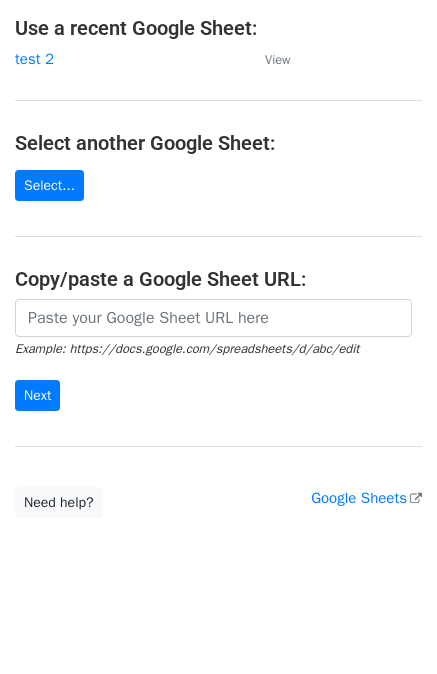 scroll, scrollTop: 119, scrollLeft: 0, axis: vertical 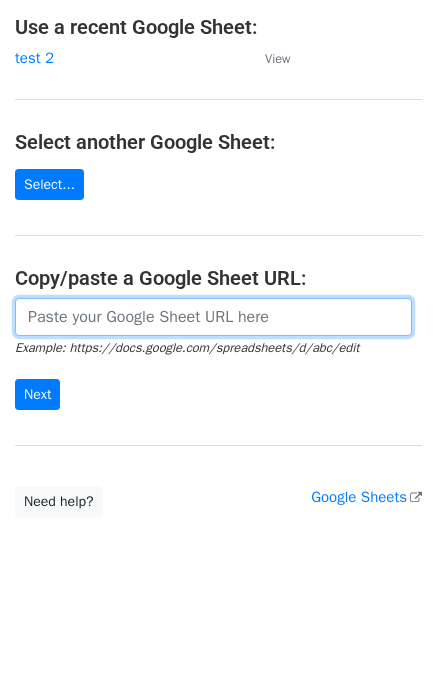 click at bounding box center [213, 317] 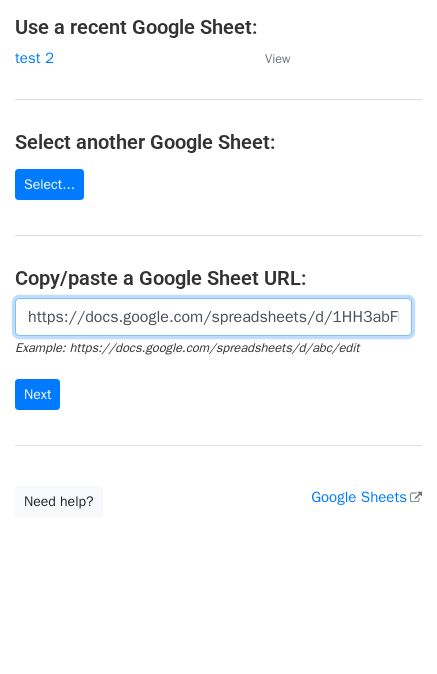 scroll, scrollTop: 0, scrollLeft: 445, axis: horizontal 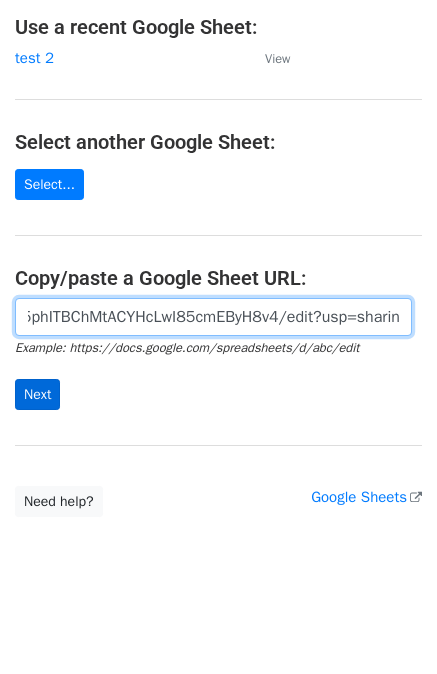 type on "https://docs.google.com/spreadsheets/d/1HH3abFNWw_6jtA5phITBChMtACYHcLwI85cmEByH8v4/edit?usp=sharing" 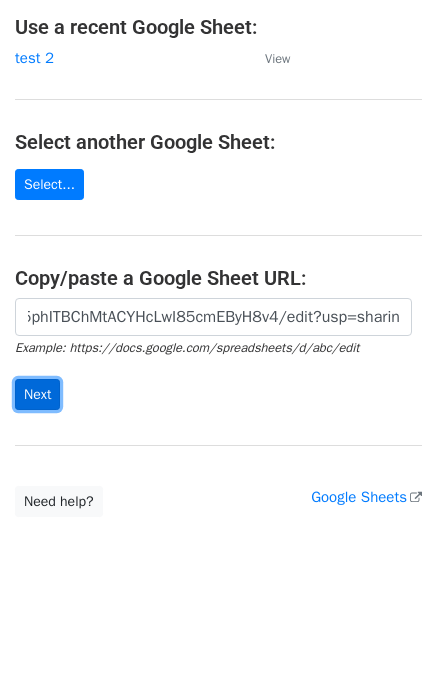 click on "Next" at bounding box center [37, 394] 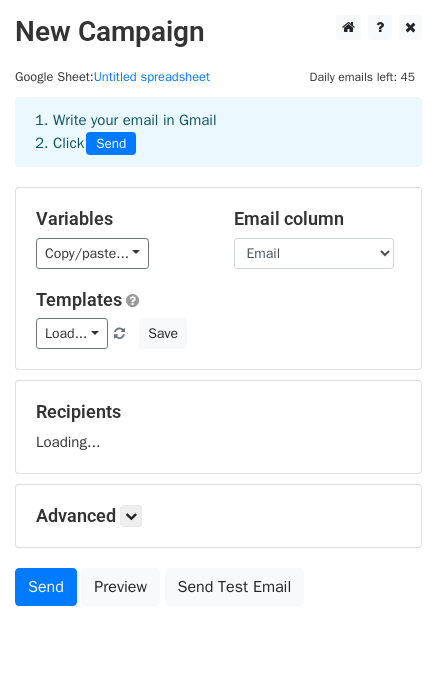 scroll, scrollTop: 0, scrollLeft: 0, axis: both 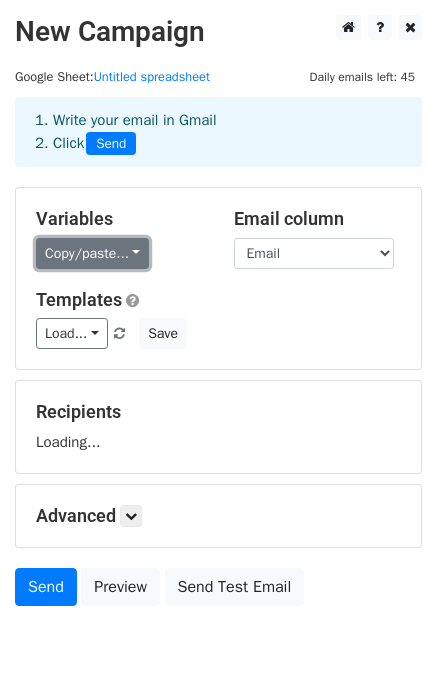click on "Copy/paste..." at bounding box center (92, 253) 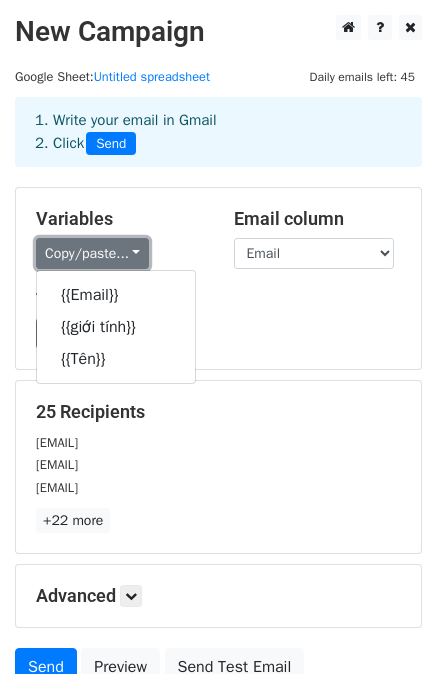 click on "Copy/paste..." at bounding box center [92, 253] 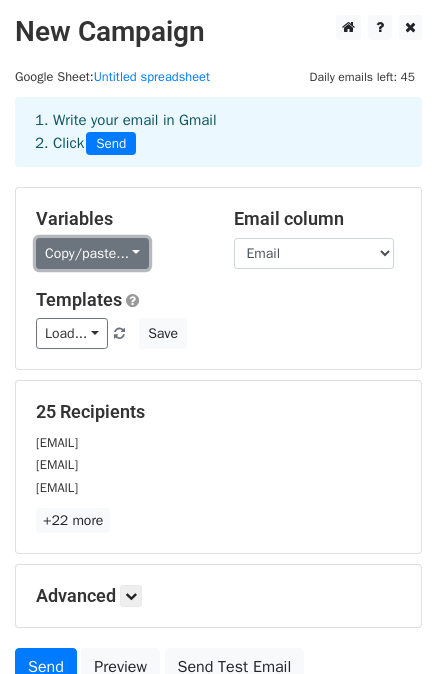 click on "Copy/paste..." at bounding box center [92, 253] 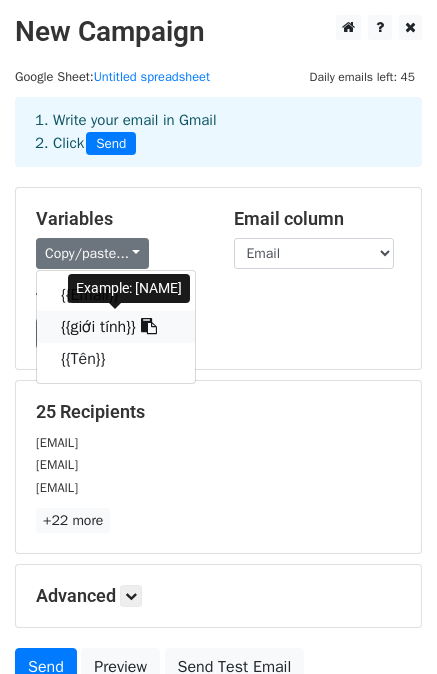 click on "{{giới tính}}" at bounding box center [116, 327] 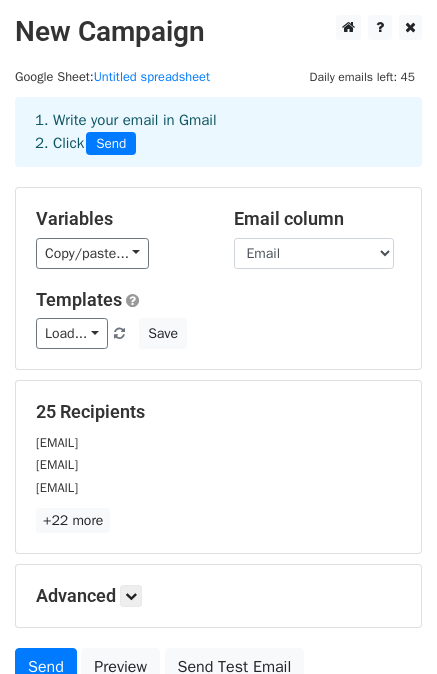 click on "Variables
Copy/paste...
{{Email}}
{{giới tính}}
{{Tên}}" at bounding box center [120, 238] 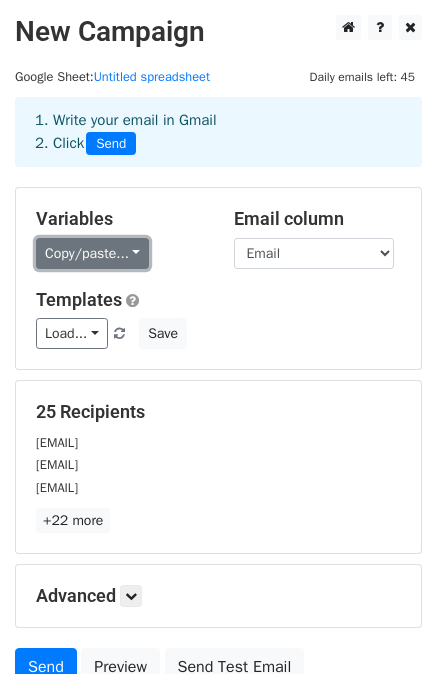 click on "Copy/paste..." at bounding box center [92, 253] 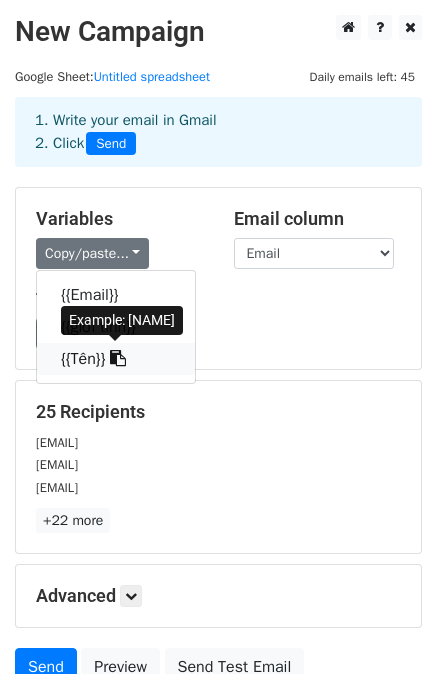 click on "{{Tên}}" at bounding box center [116, 359] 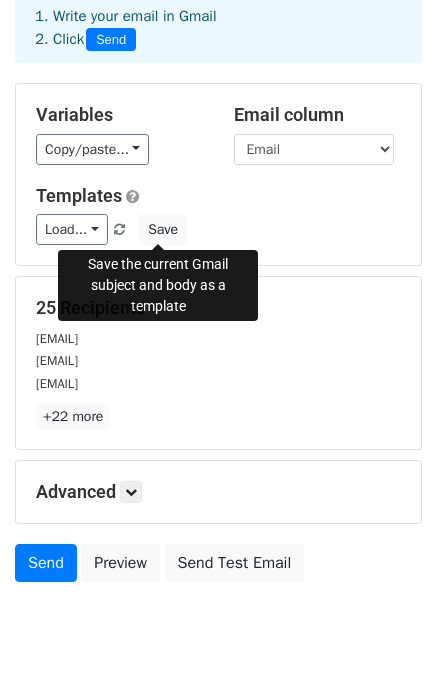 scroll, scrollTop: 180, scrollLeft: 0, axis: vertical 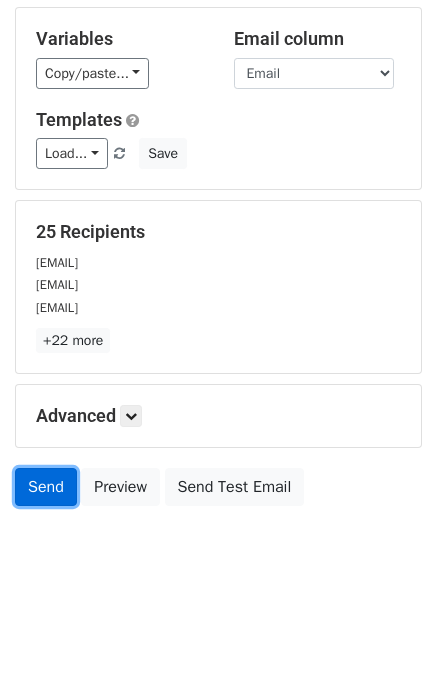 click on "Send" at bounding box center (46, 487) 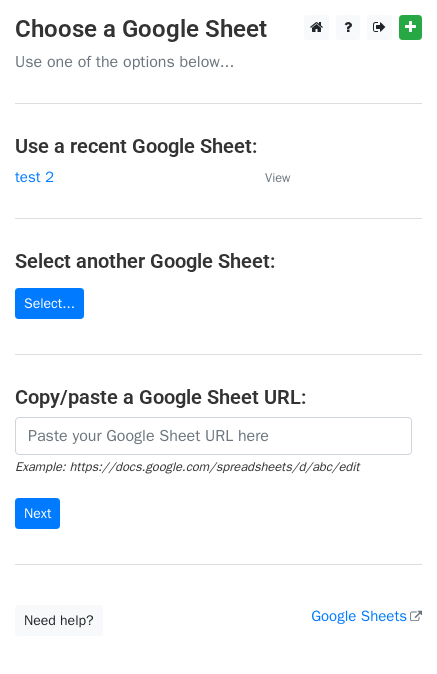 scroll, scrollTop: 0, scrollLeft: 0, axis: both 